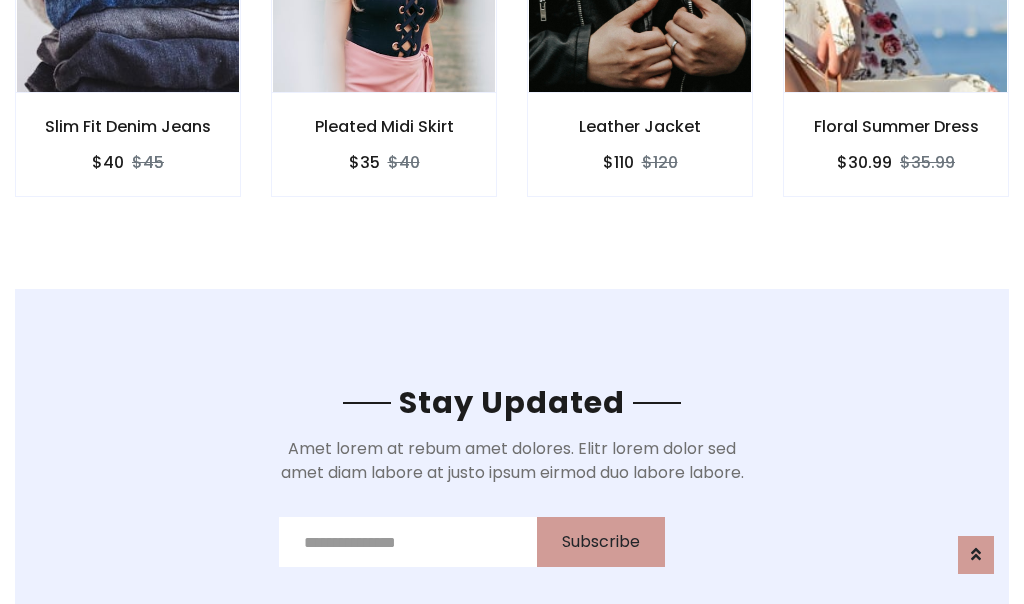 scroll, scrollTop: 3012, scrollLeft: 0, axis: vertical 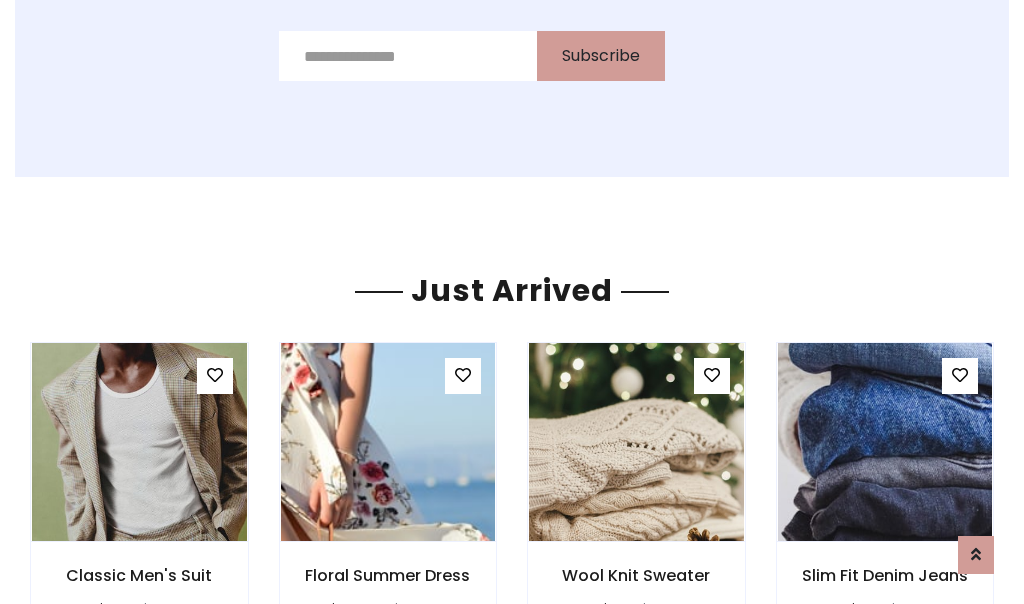 click on "Leather Jacket
$110
$120" at bounding box center [640, -428] 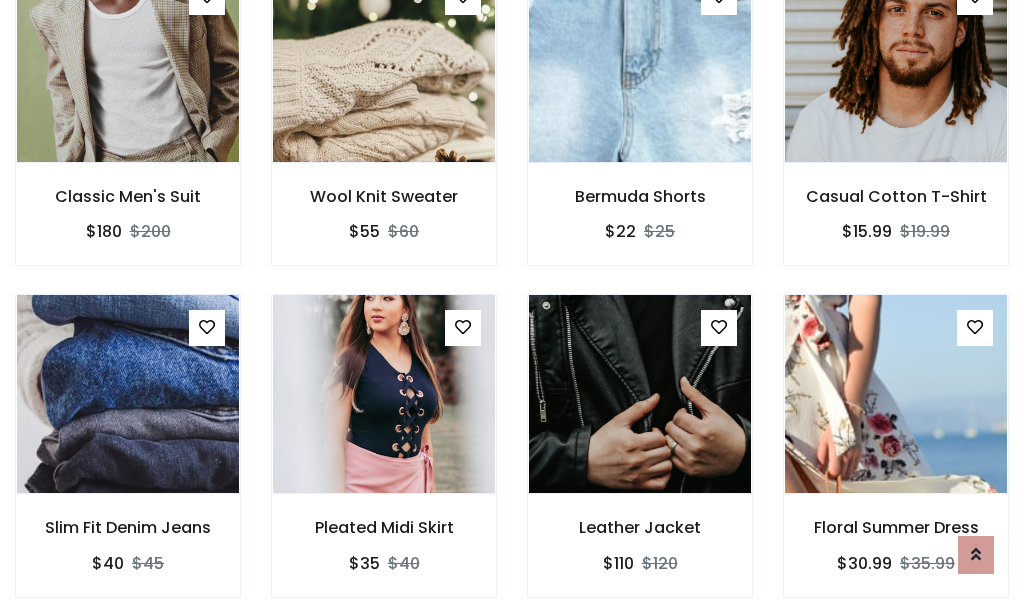 click on "Leather Jacket
$110
$120" at bounding box center [640, 459] 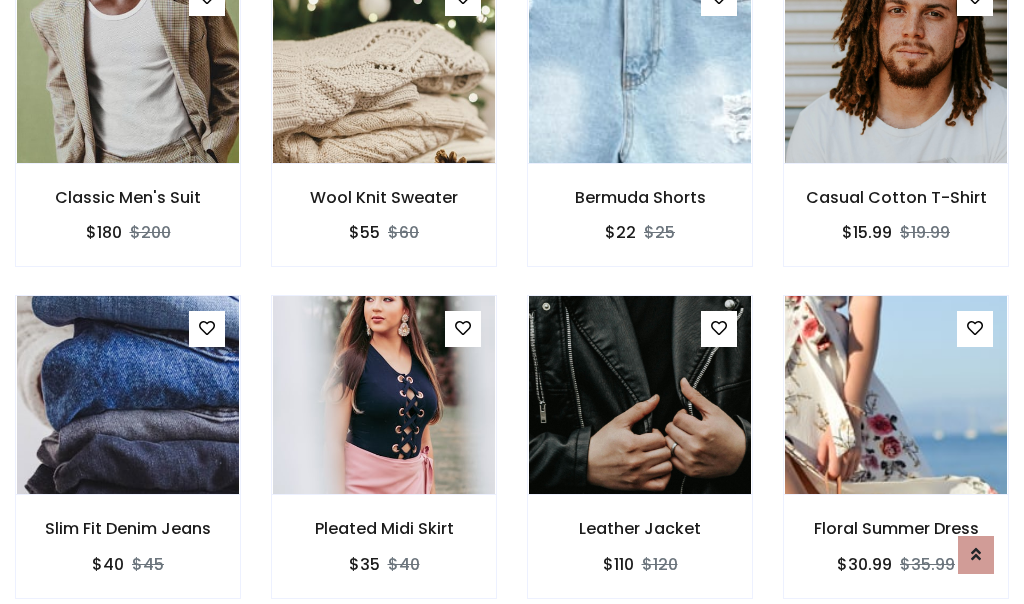 click on "Leather Jacket
$110
$120" at bounding box center (640, 460) 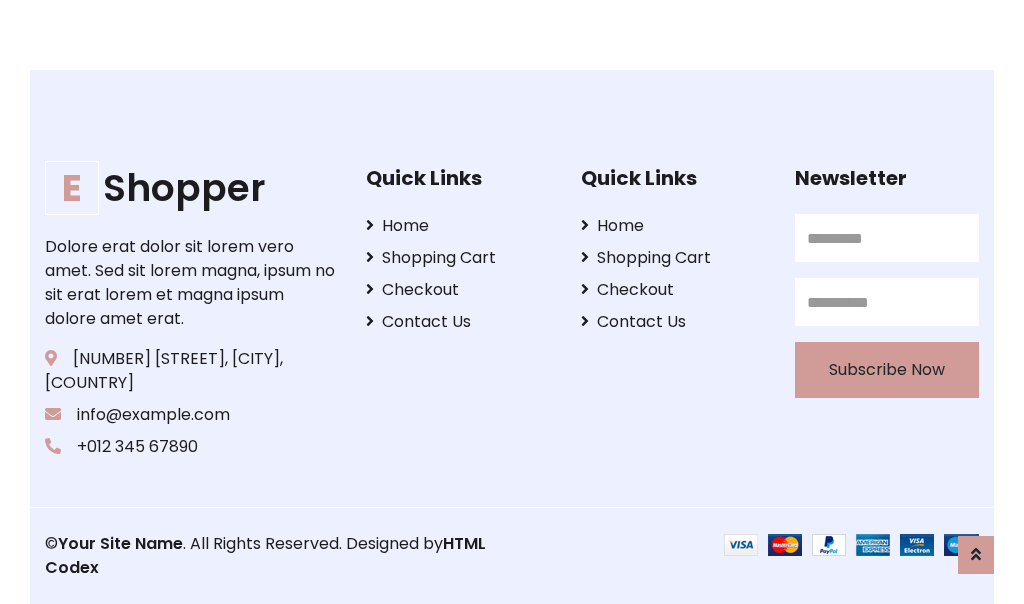 scroll, scrollTop: 3807, scrollLeft: 0, axis: vertical 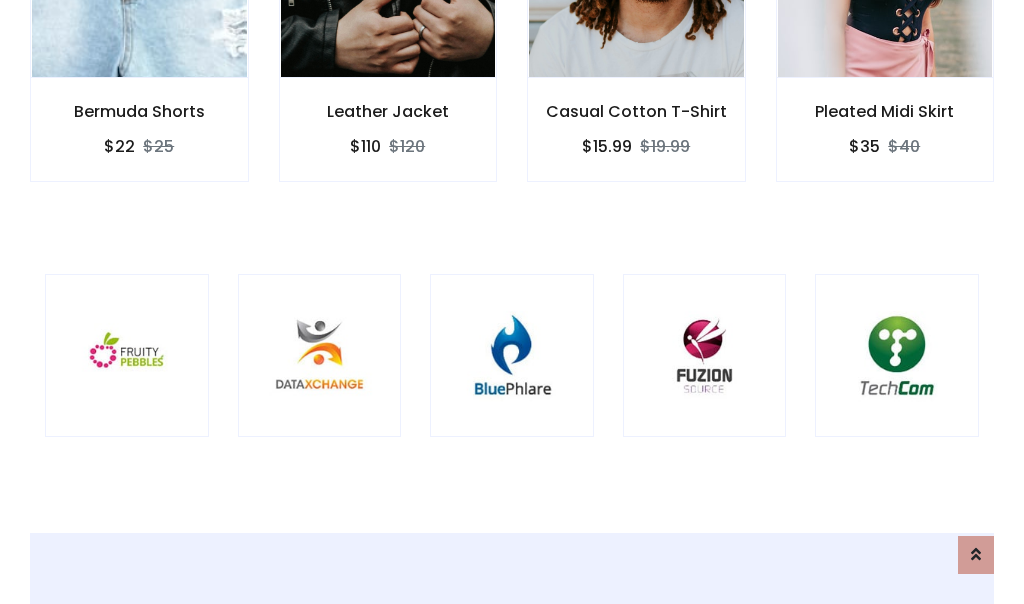 click at bounding box center (512, 356) 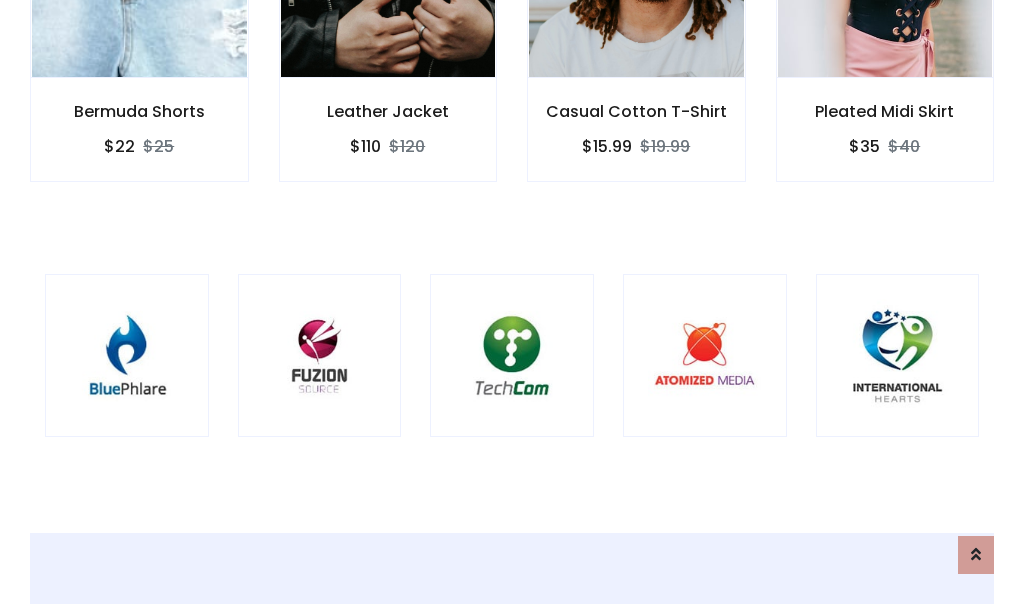 click at bounding box center (512, 356) 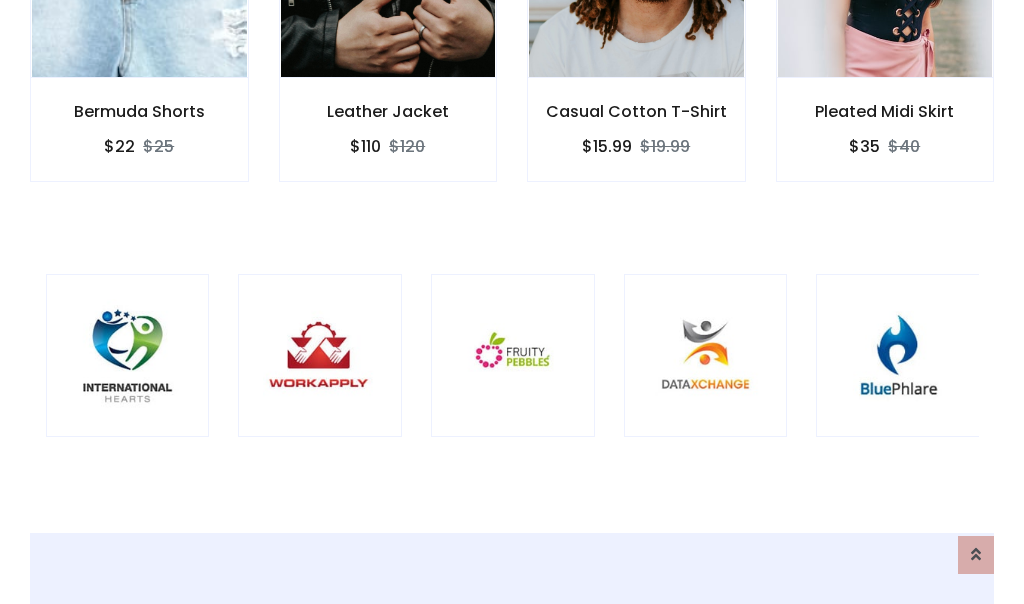 scroll, scrollTop: 0, scrollLeft: 0, axis: both 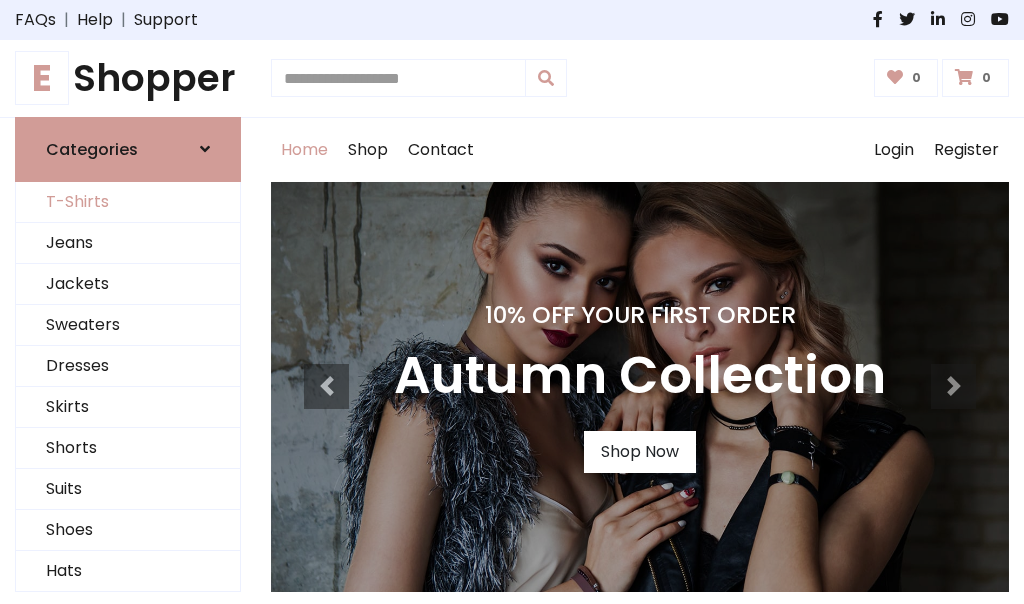 click on "T-Shirts" at bounding box center [128, 202] 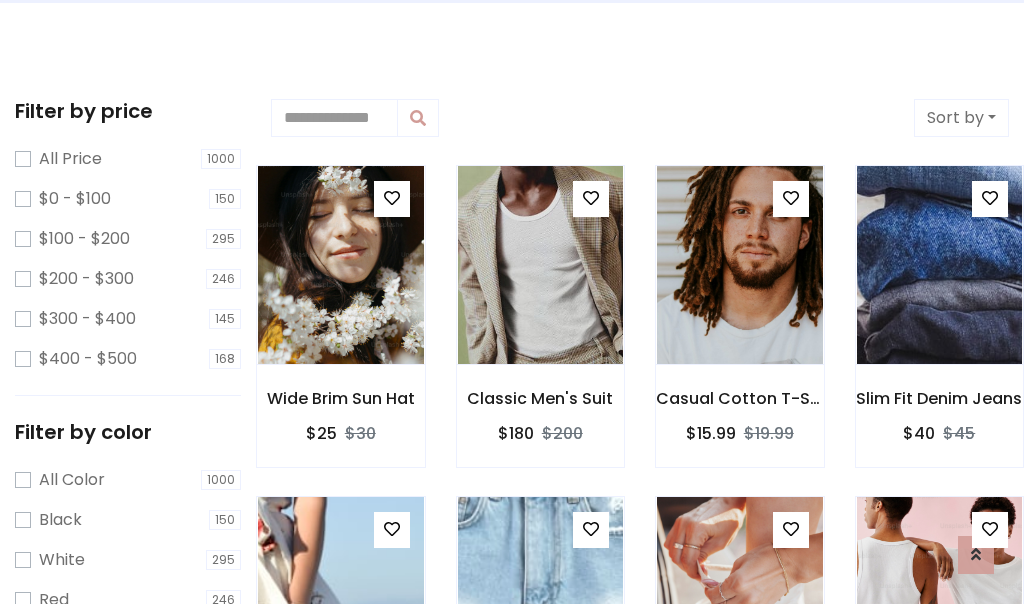 scroll, scrollTop: 0, scrollLeft: 0, axis: both 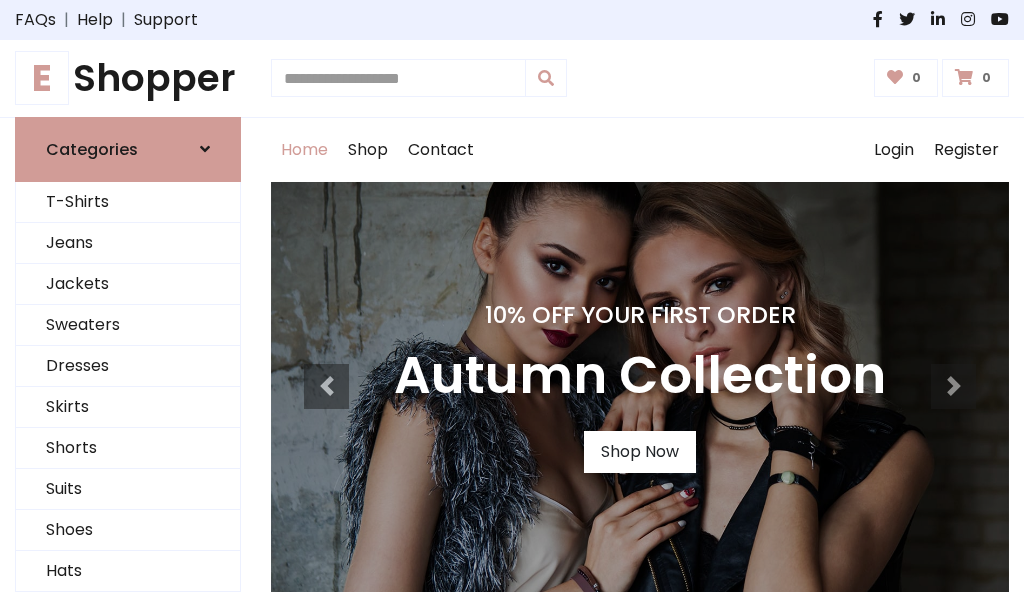 click on "E Shopper" at bounding box center [128, 78] 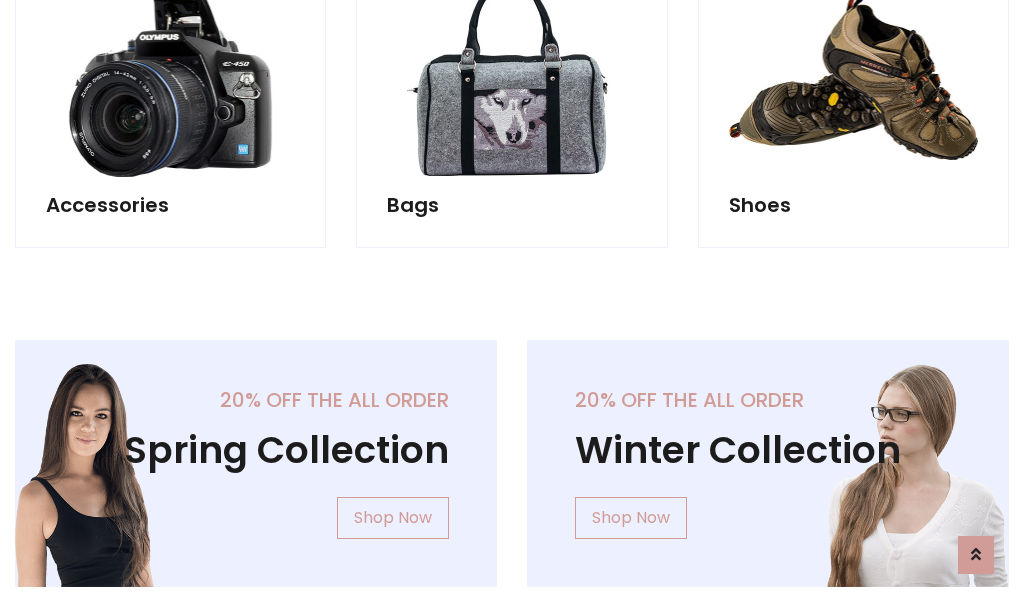 scroll, scrollTop: 1943, scrollLeft: 0, axis: vertical 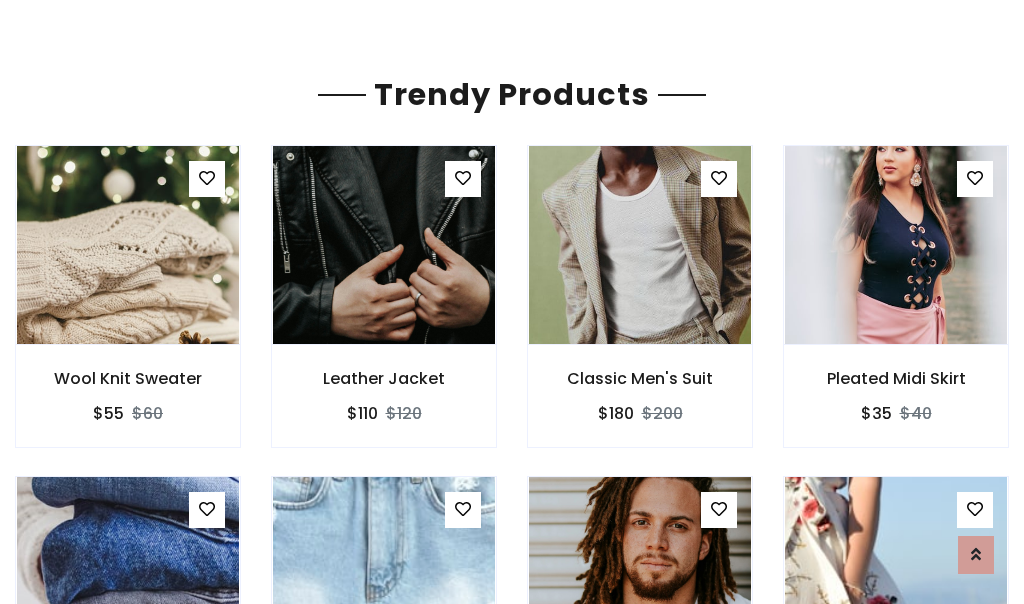 click on "Shop" at bounding box center [368, -1793] 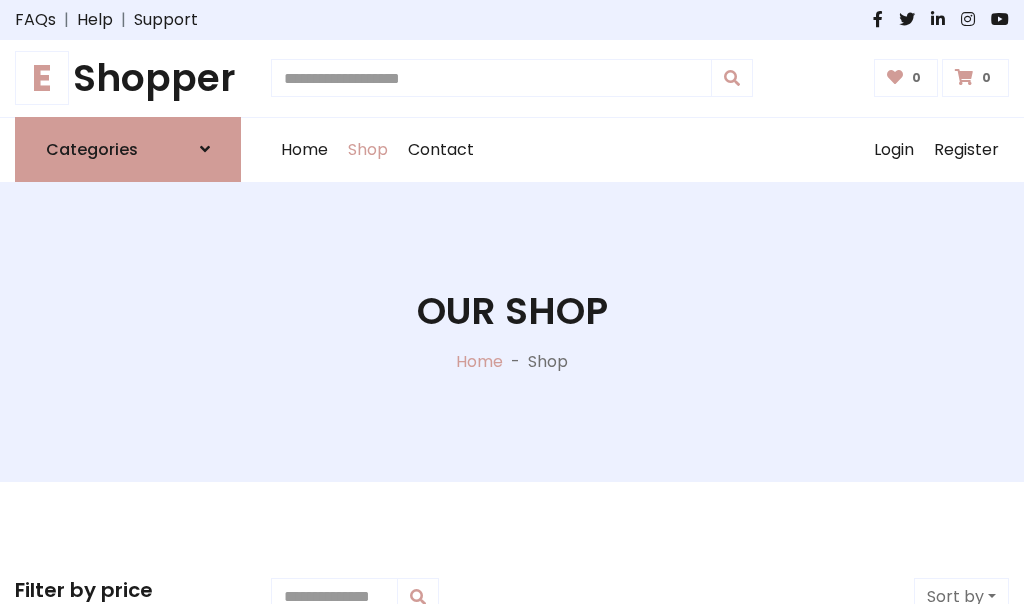 scroll, scrollTop: 0, scrollLeft: 0, axis: both 